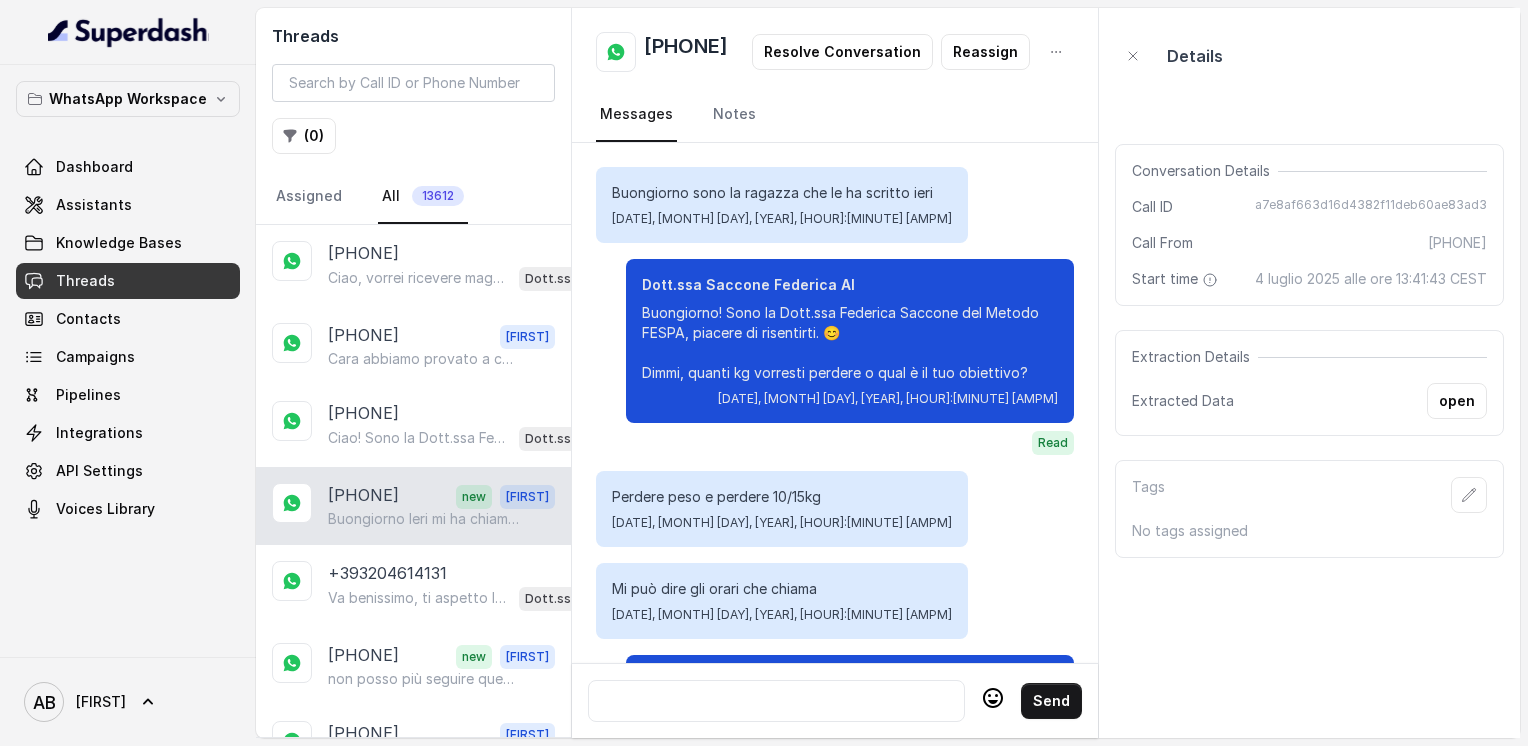 scroll, scrollTop: 0, scrollLeft: 0, axis: both 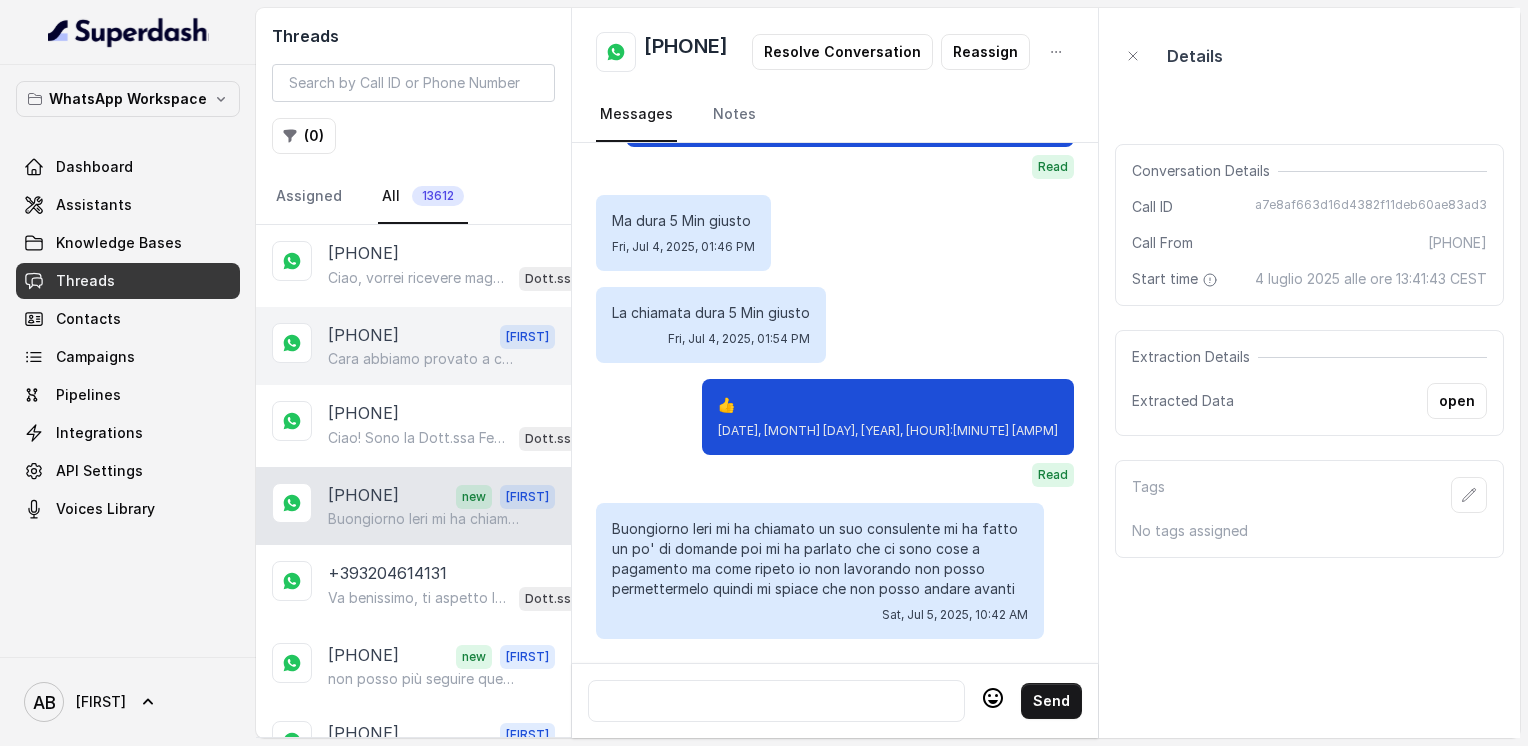 click on "[PHONE]" at bounding box center [363, 336] 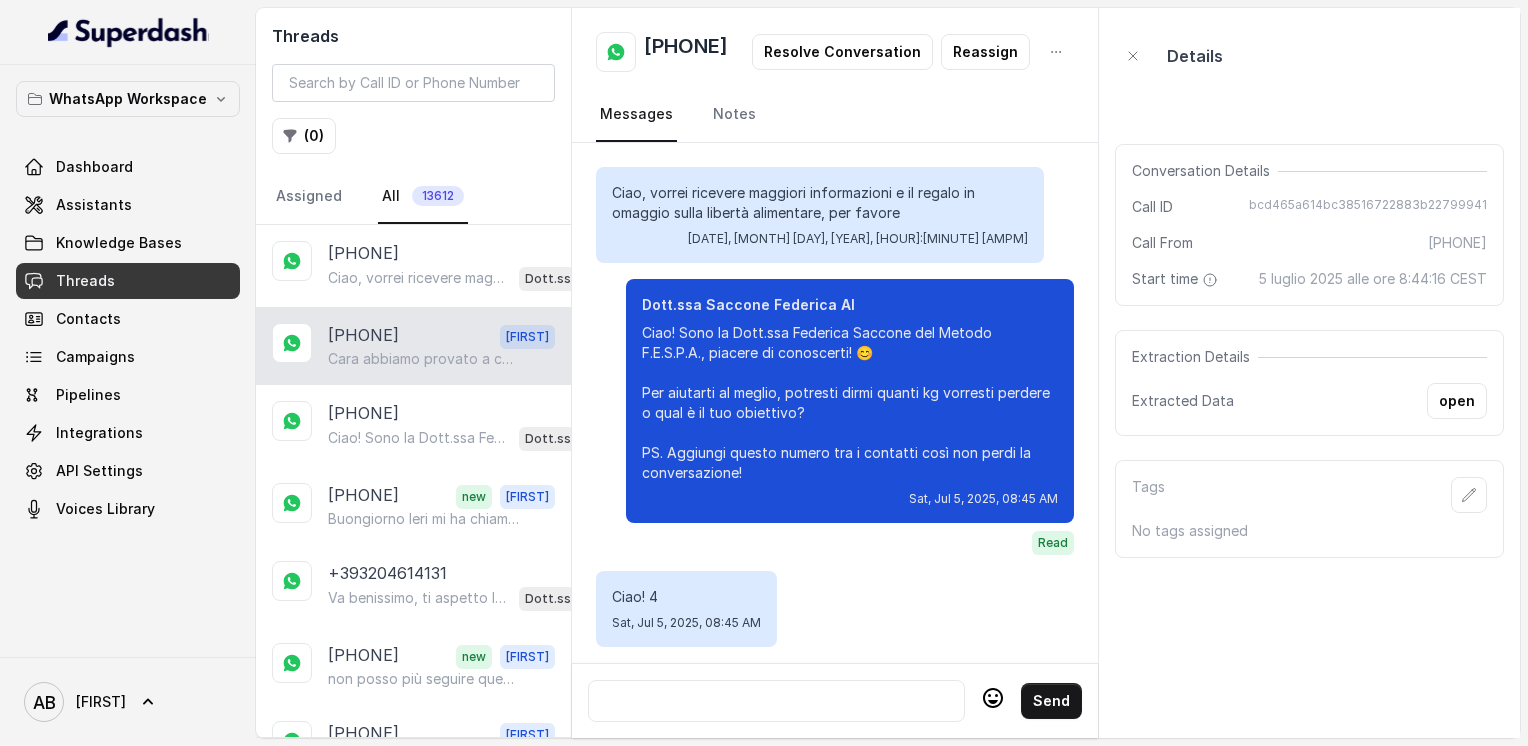 scroll, scrollTop: 1672, scrollLeft: 0, axis: vertical 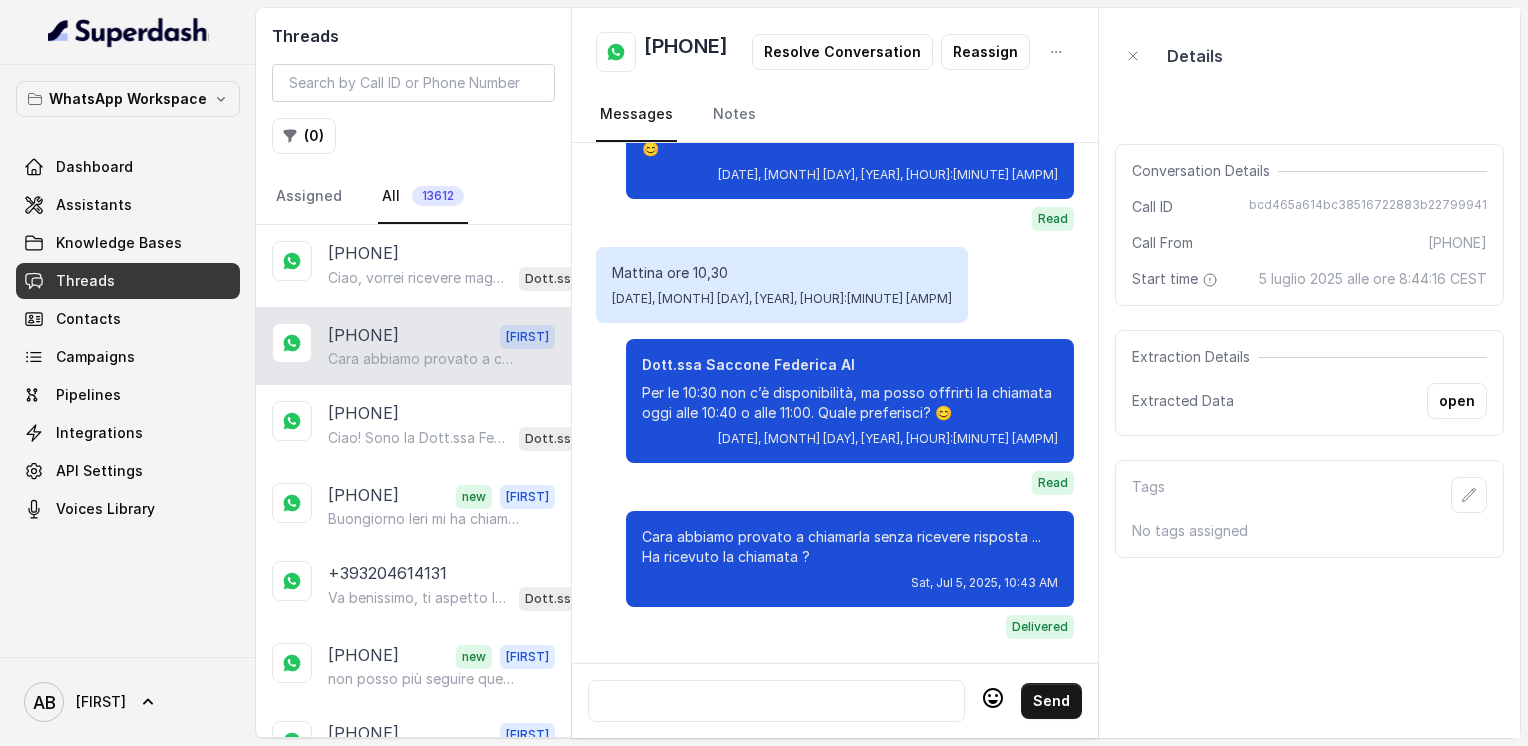 click on "[PHONE]" at bounding box center (686, 52) 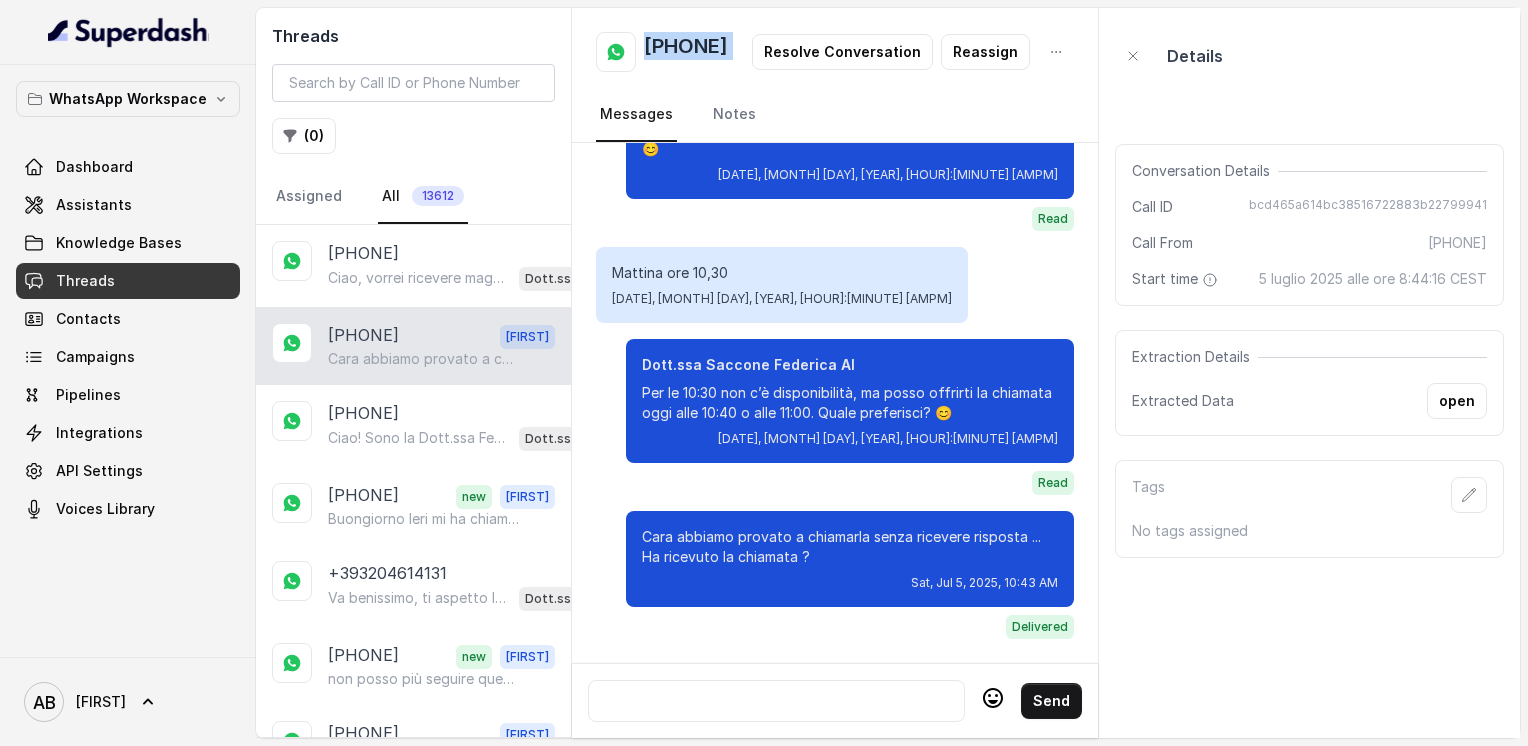 click on "[PHONE]" at bounding box center [686, 52] 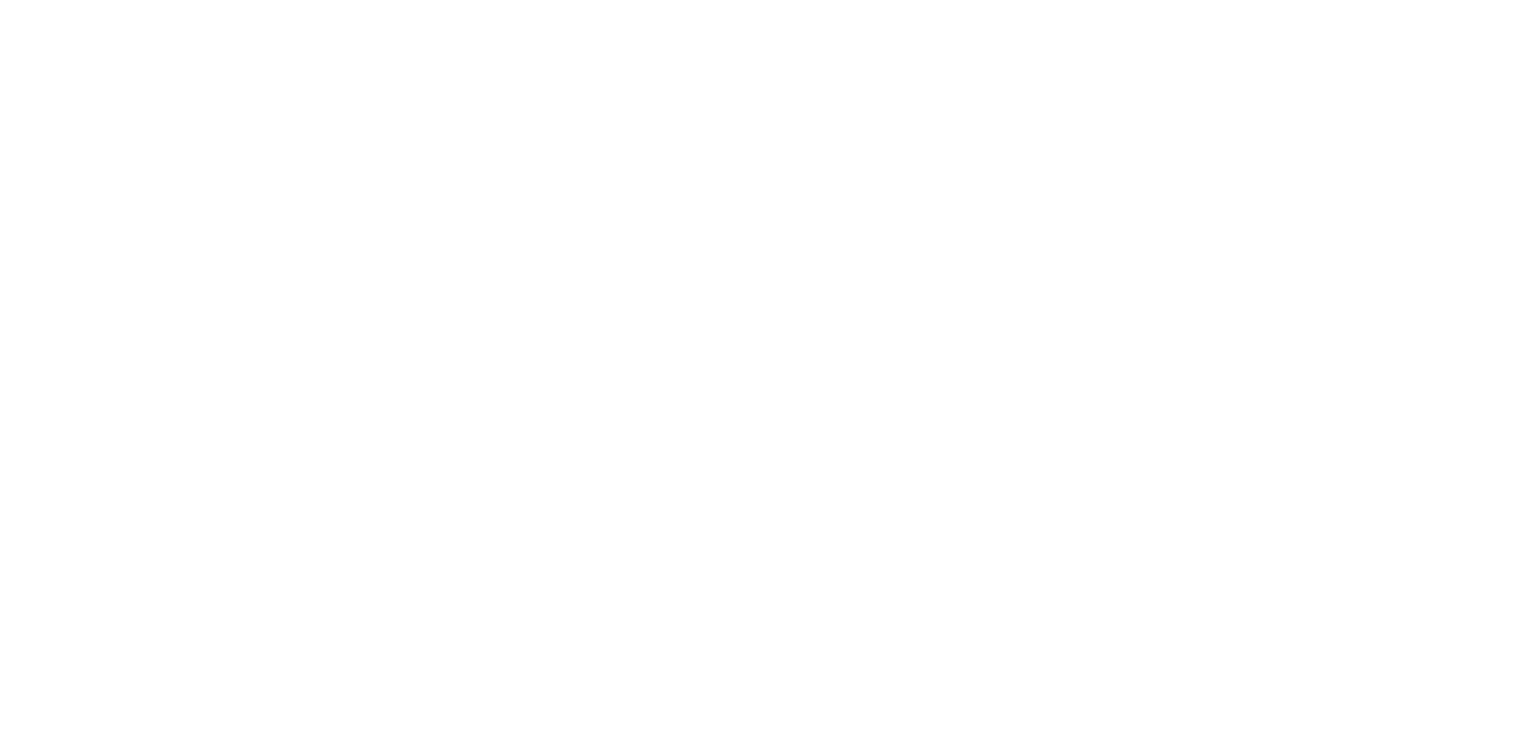 scroll, scrollTop: 0, scrollLeft: 0, axis: both 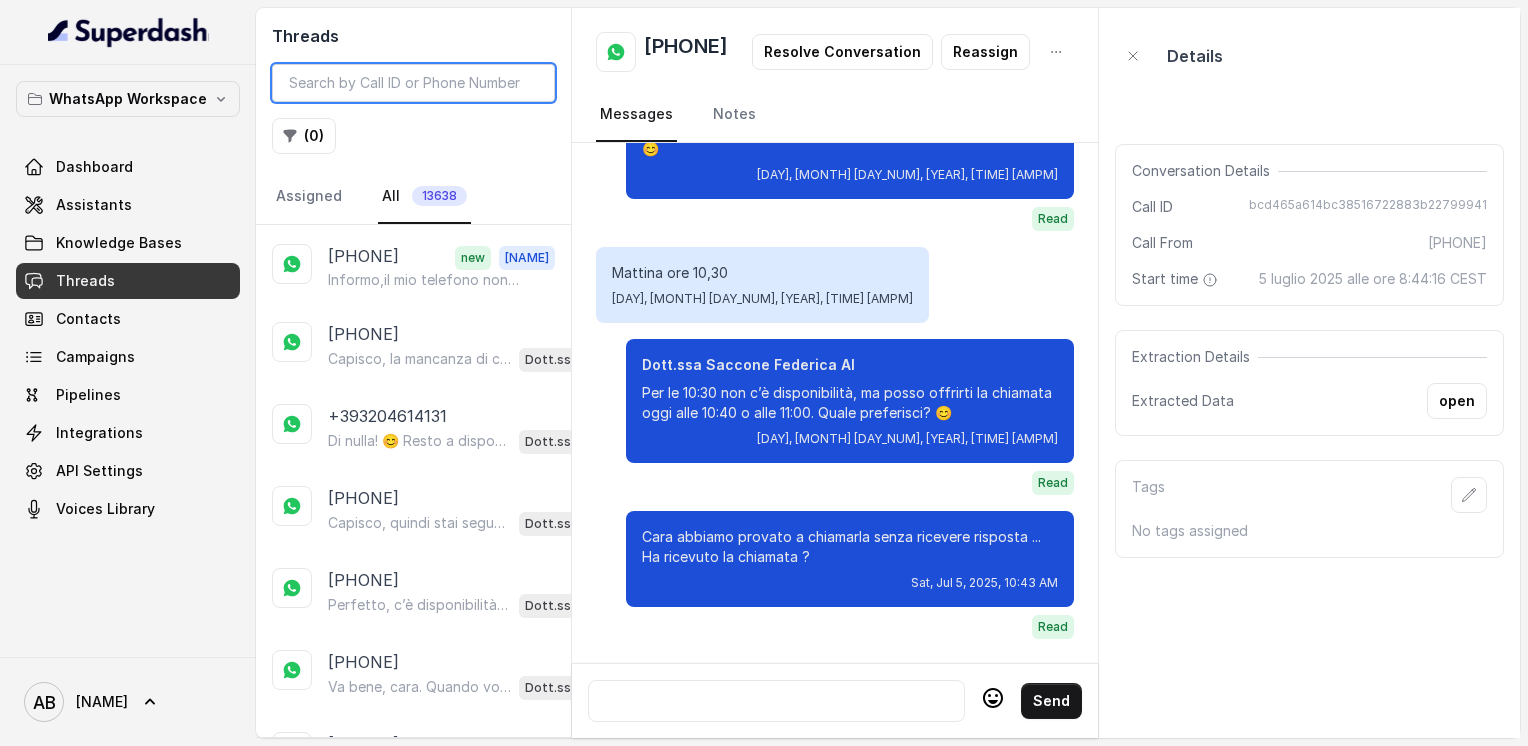 click at bounding box center (413, 83) 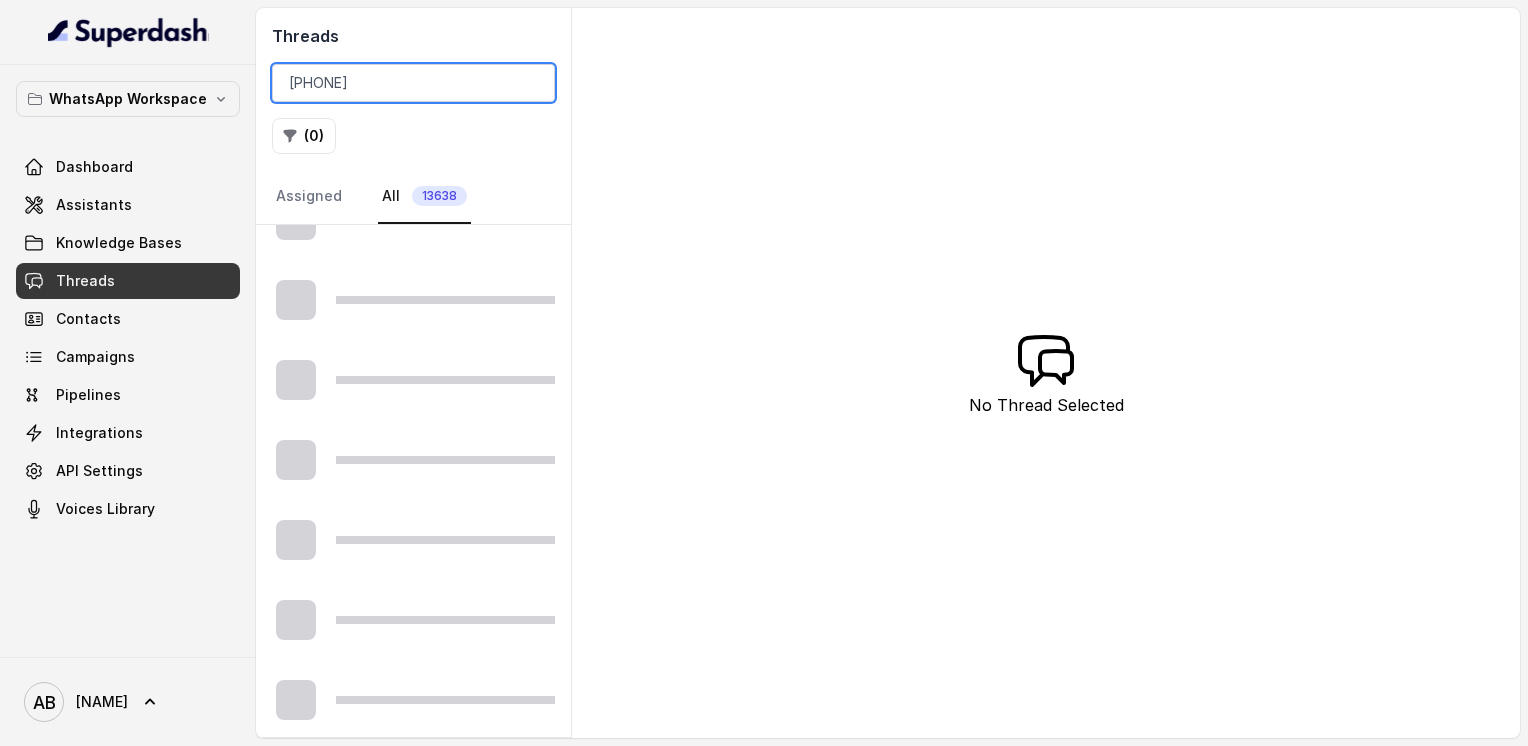 scroll, scrollTop: 0, scrollLeft: 0, axis: both 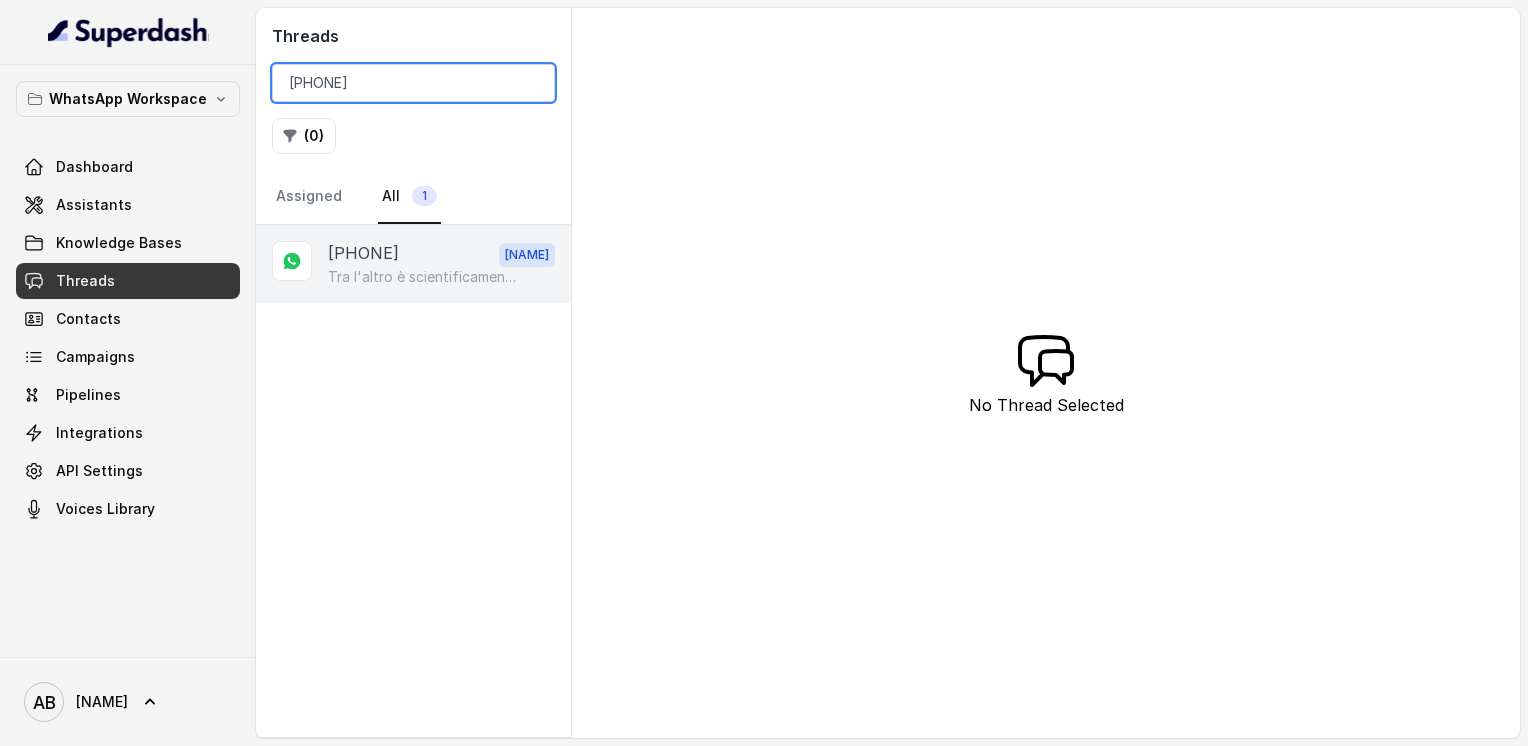 type on "[PHONE]" 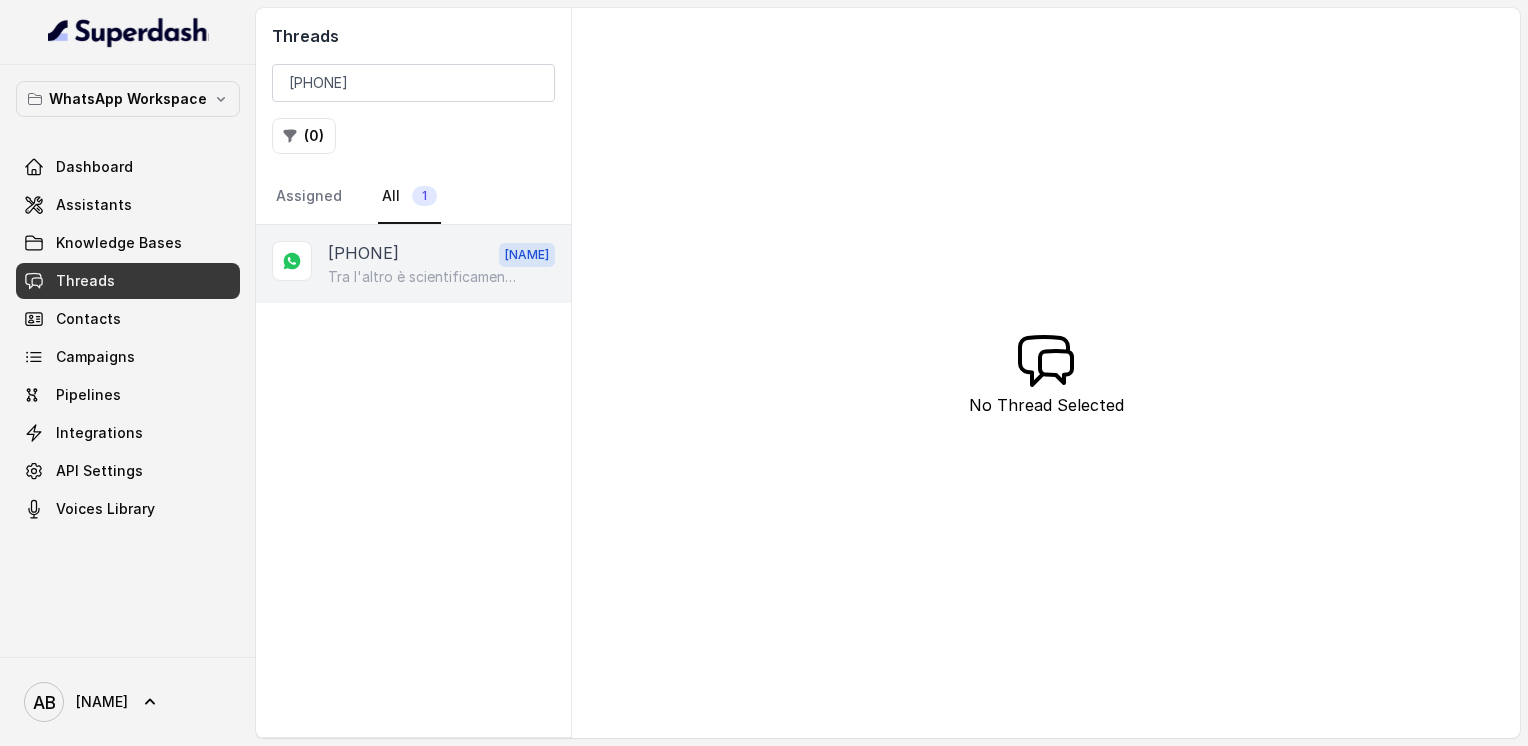 click on "Tra l'altro è scientificamente provato che non ti aiuta nella perdita di grasso .." at bounding box center [424, 277] 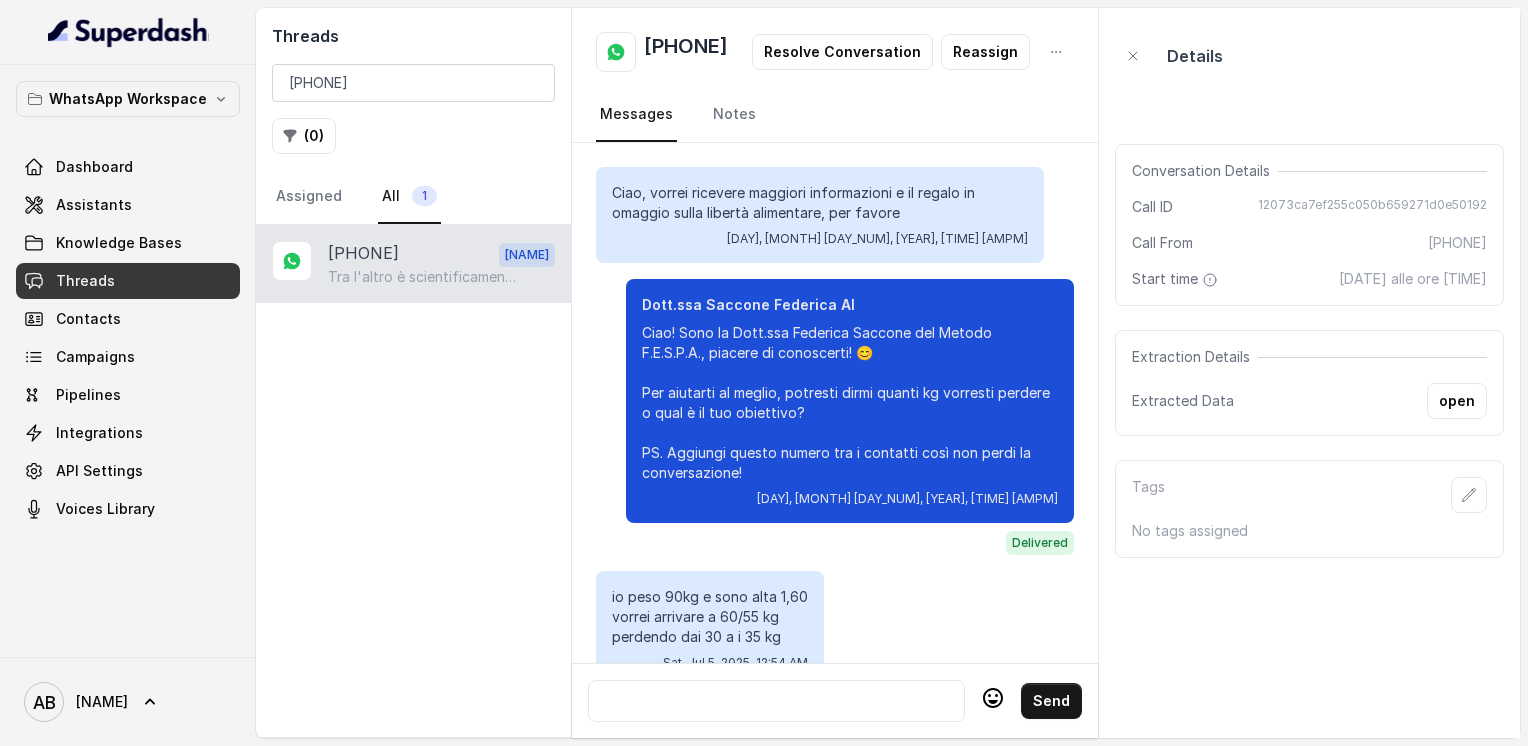 scroll, scrollTop: 3876, scrollLeft: 0, axis: vertical 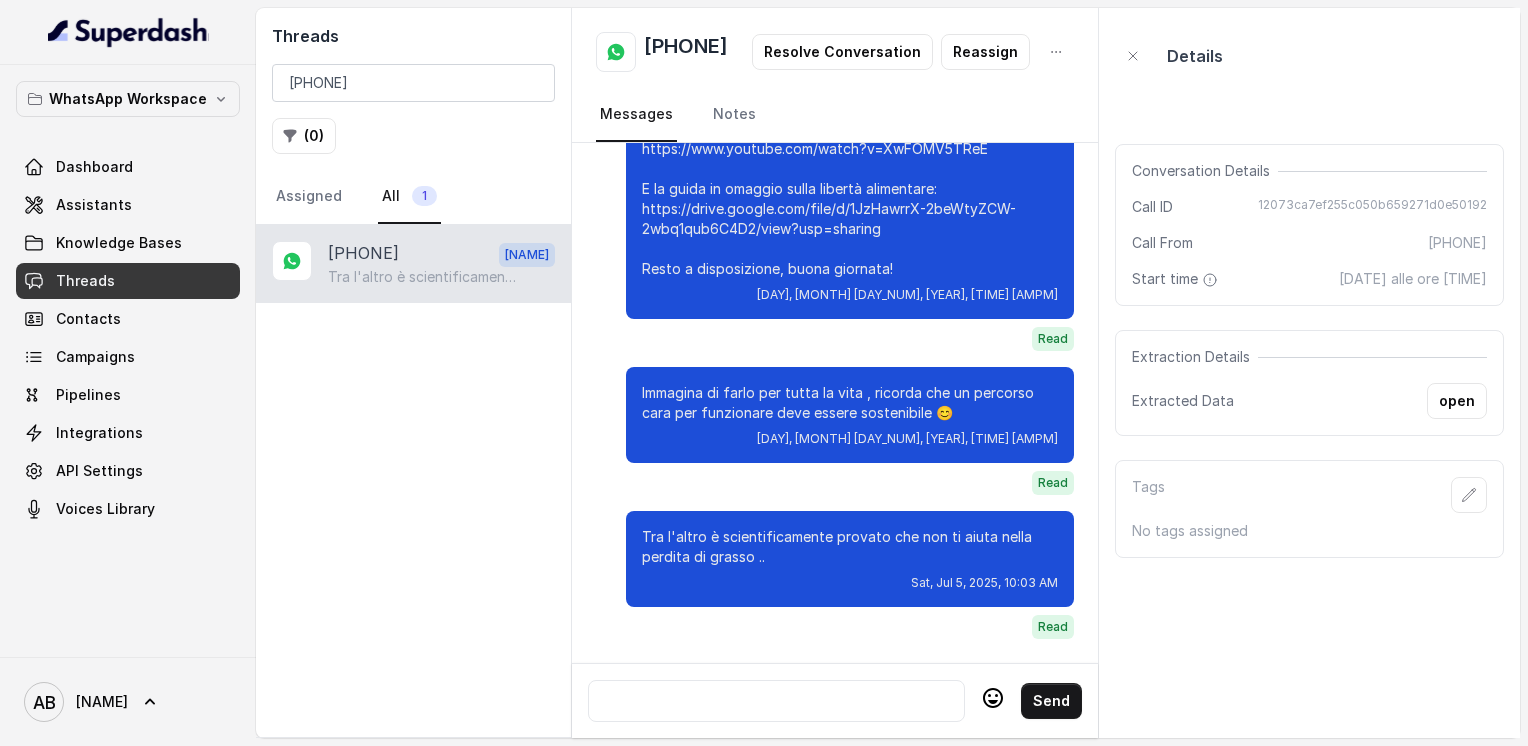 click at bounding box center (776, 701) 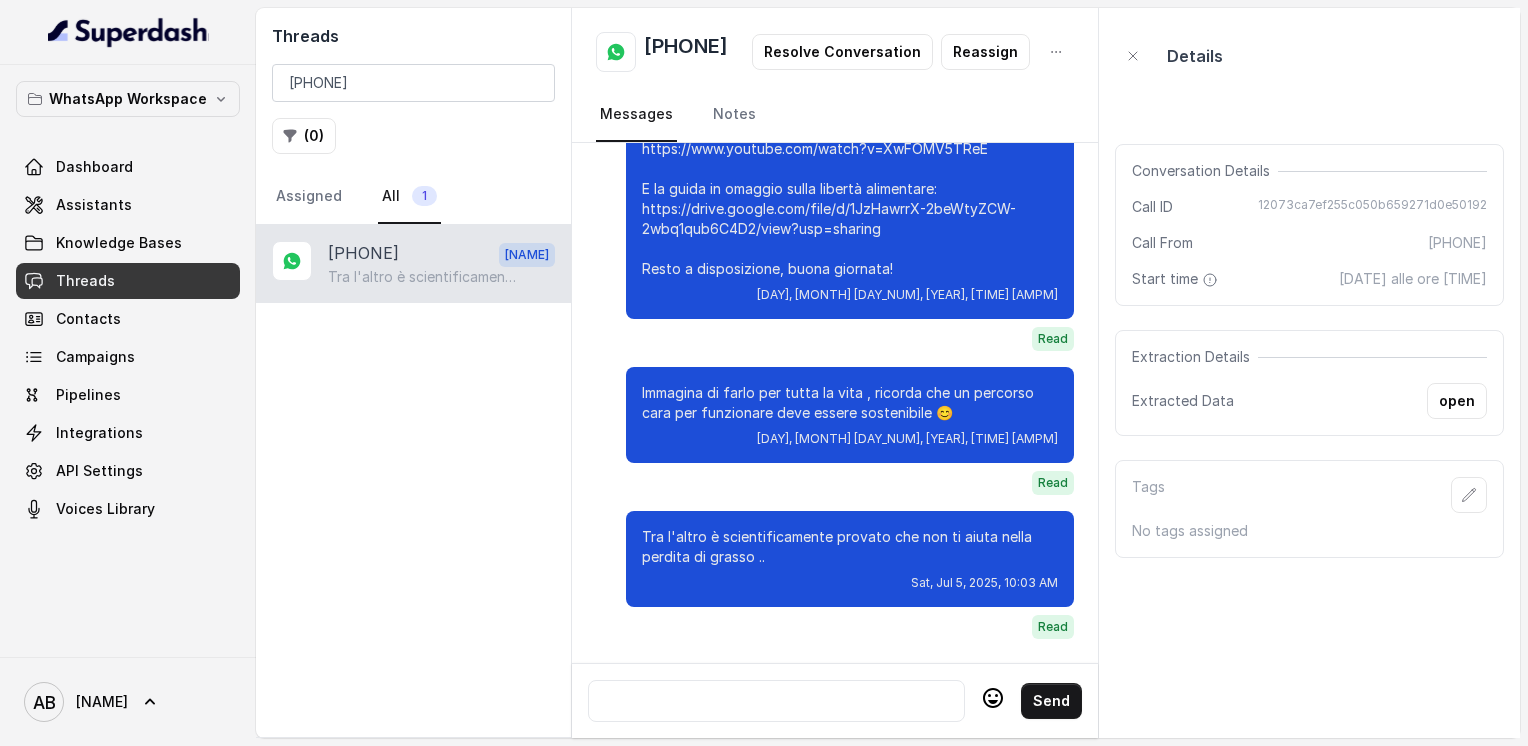 click at bounding box center [776, 701] 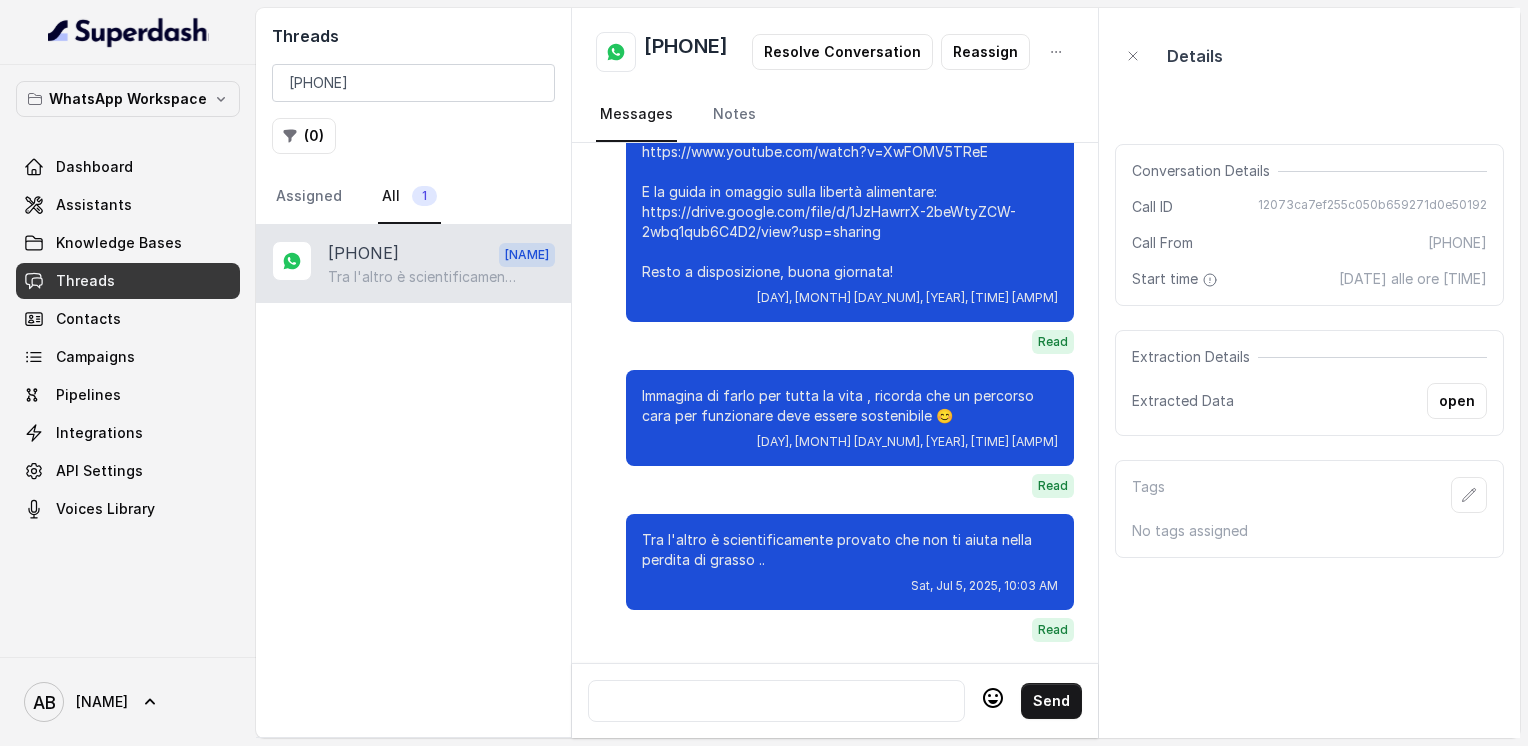 scroll, scrollTop: 3876, scrollLeft: 0, axis: vertical 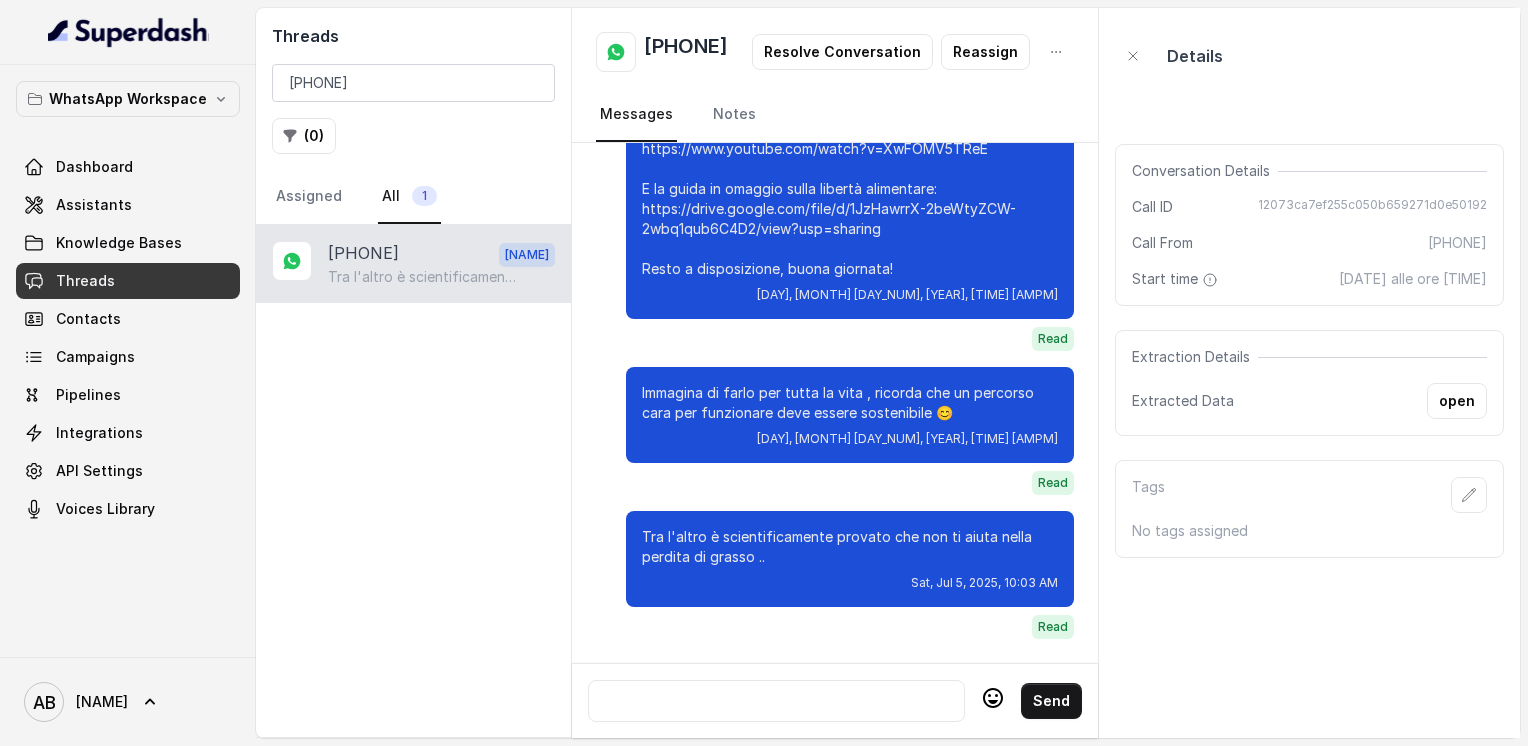 click at bounding box center [776, 701] 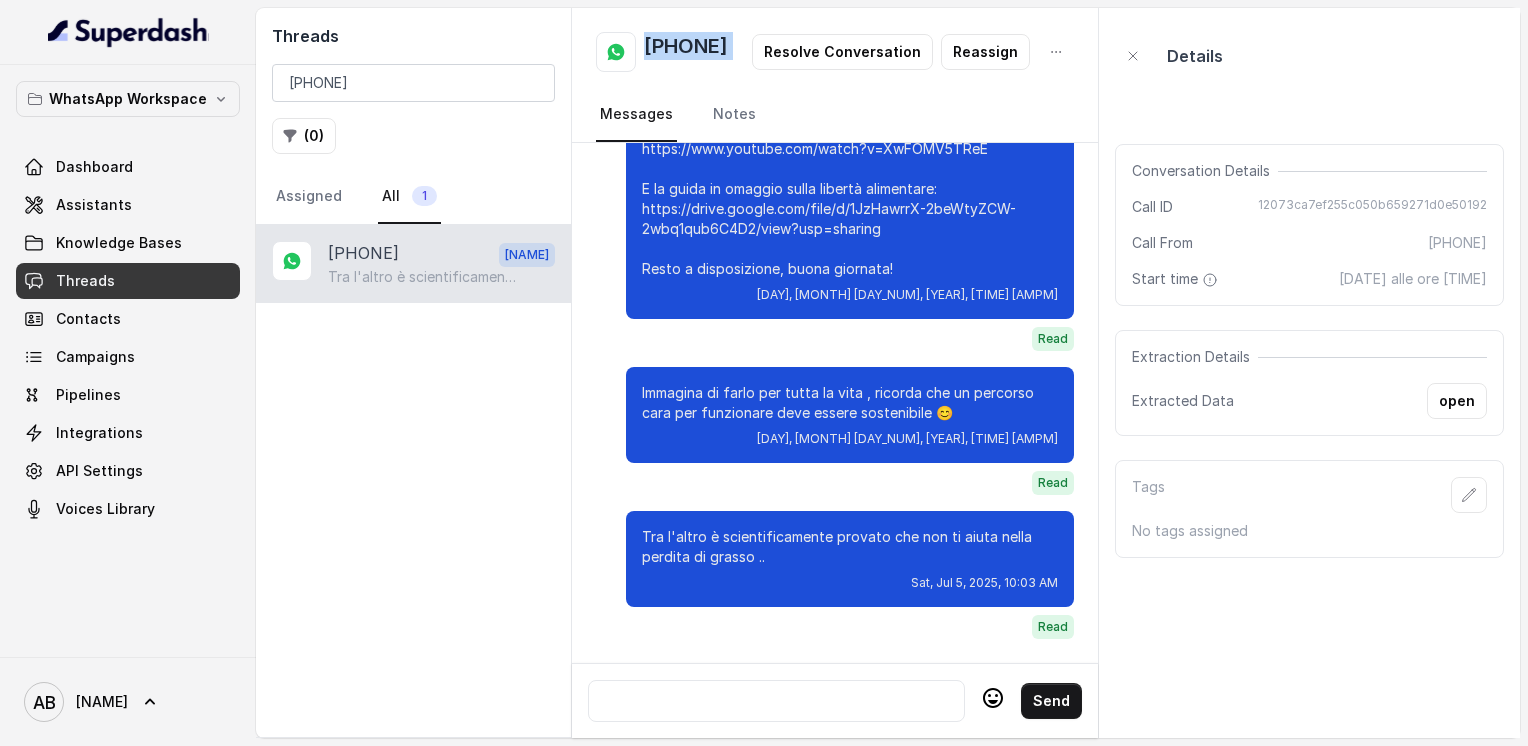 click on "[PHONE]" at bounding box center (686, 52) 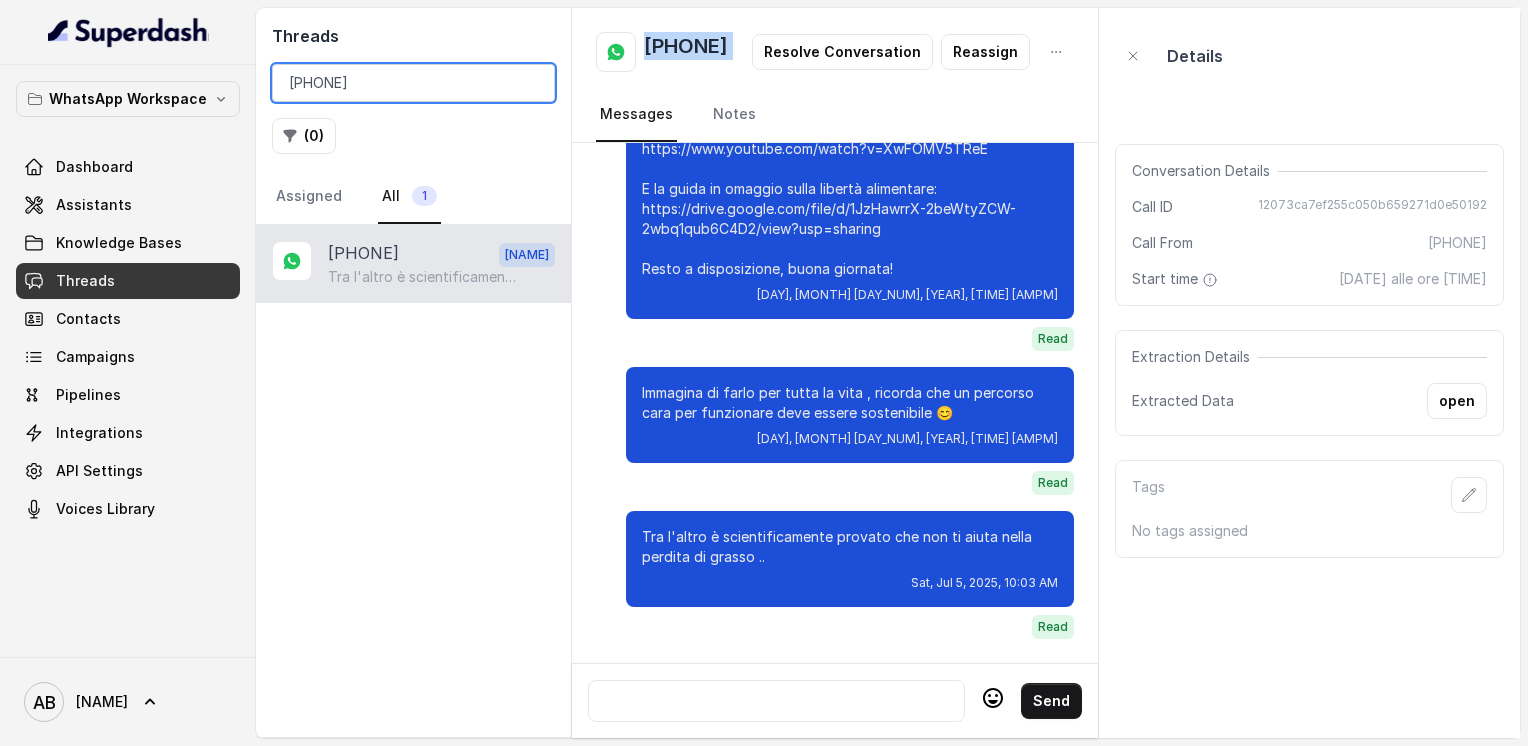 click on "[PHONE]" at bounding box center [413, 83] 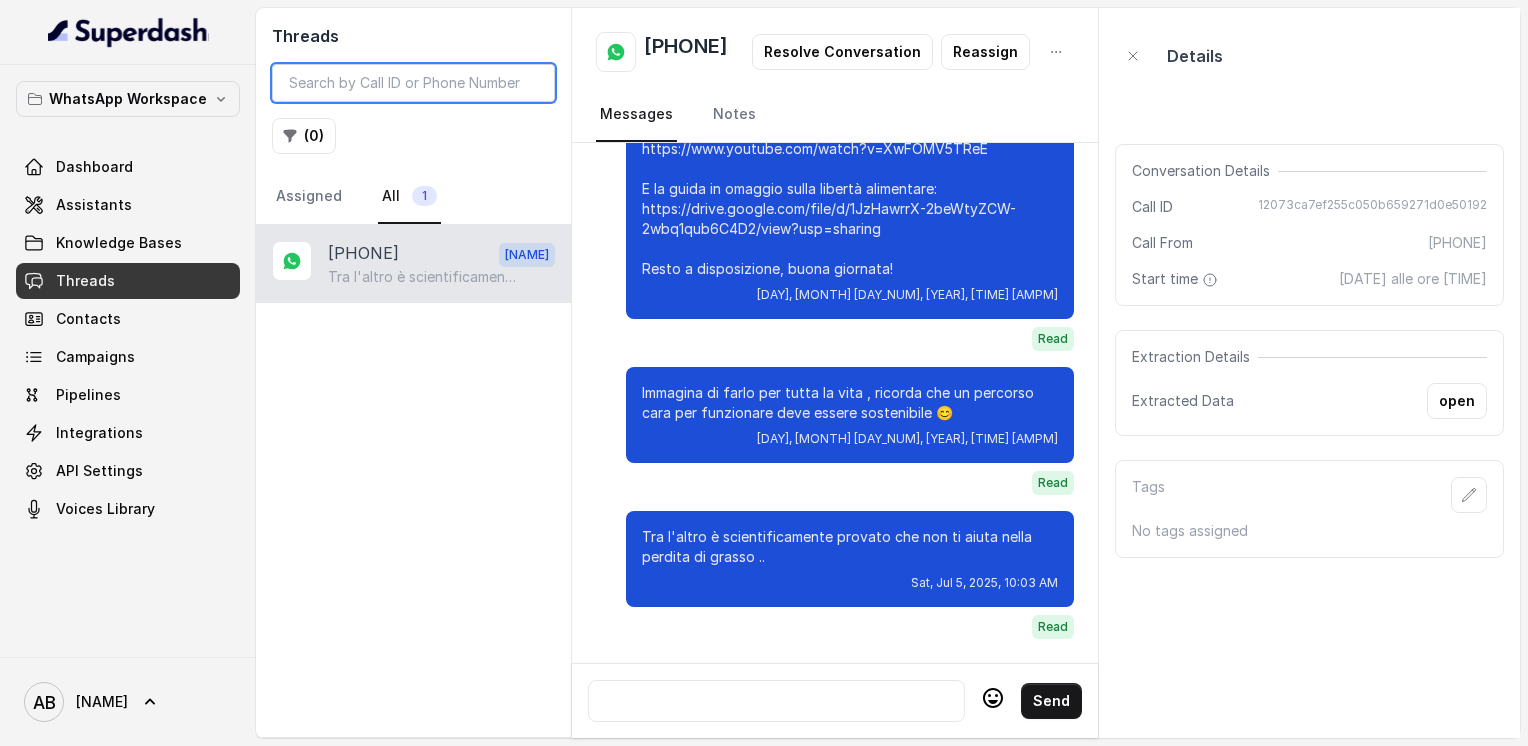 type 